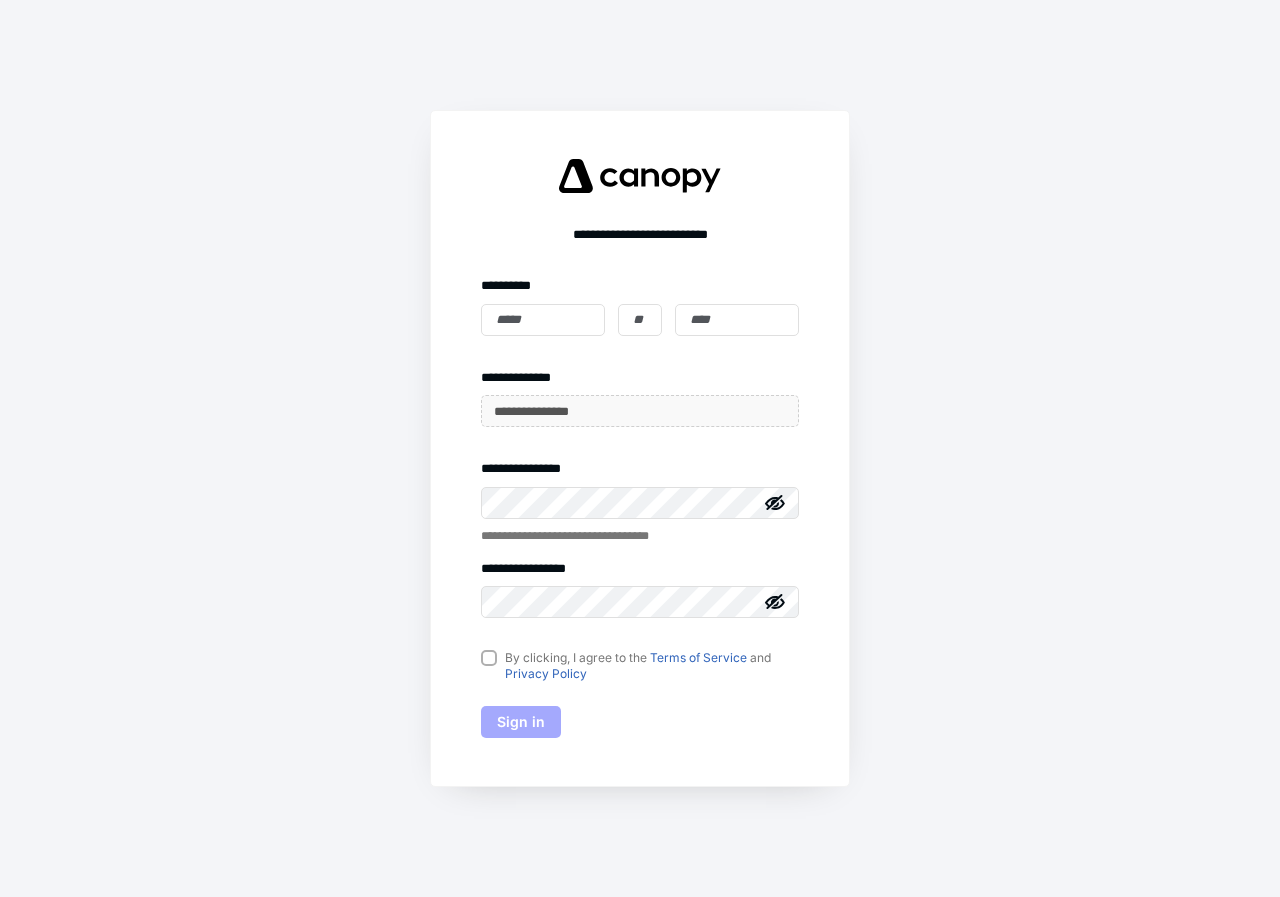 scroll, scrollTop: 0, scrollLeft: 0, axis: both 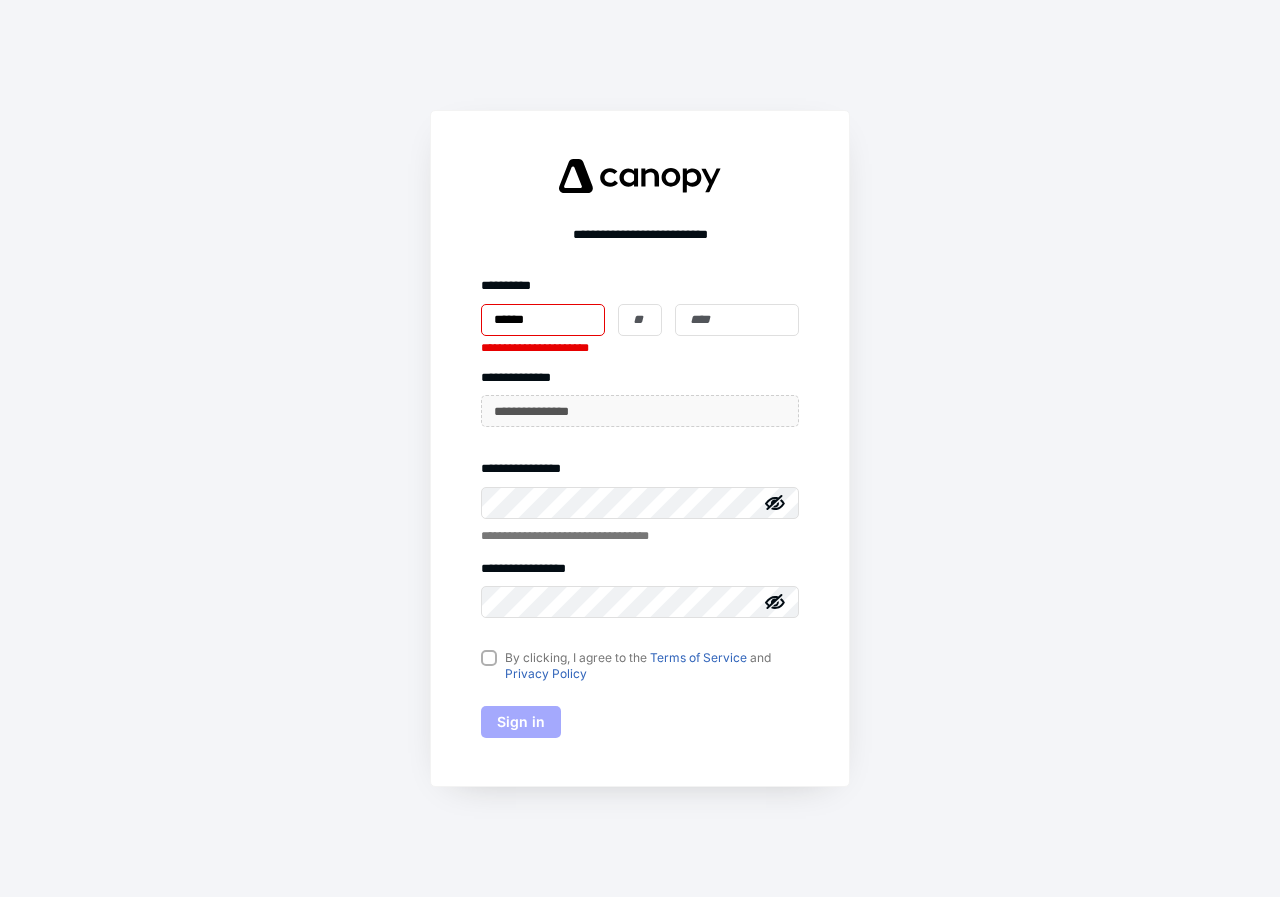 type on "******" 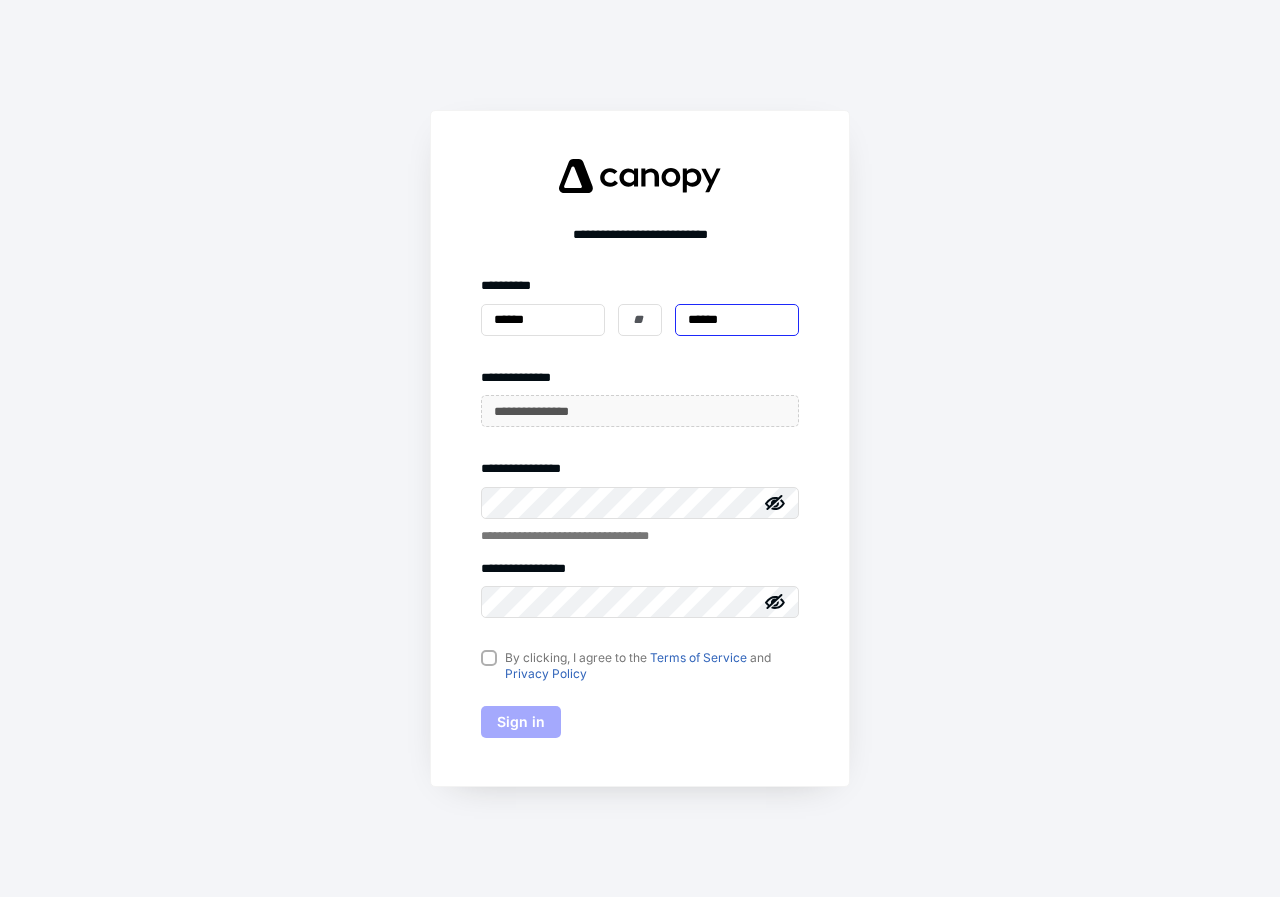 type on "******" 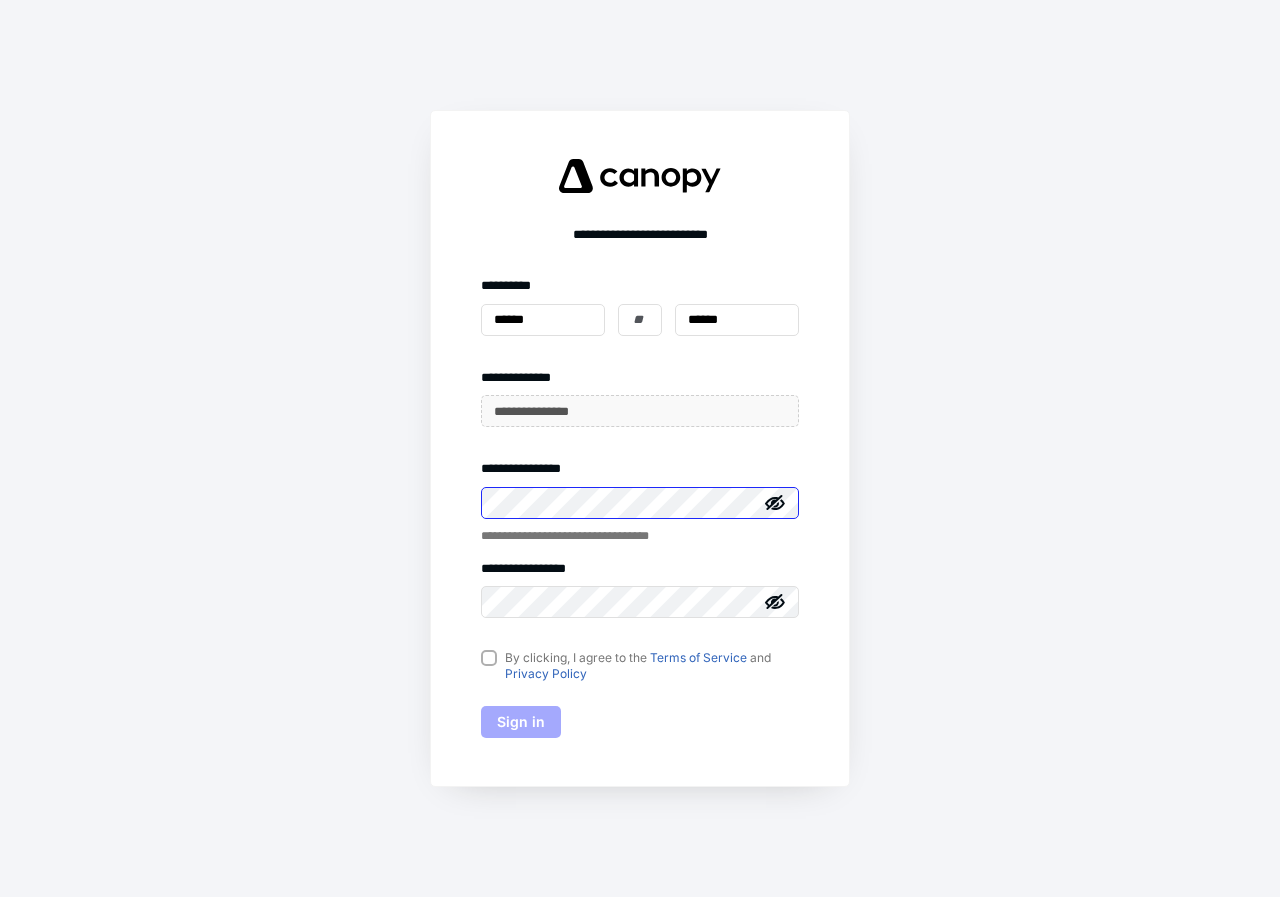 click on "**********" at bounding box center [640, 449] 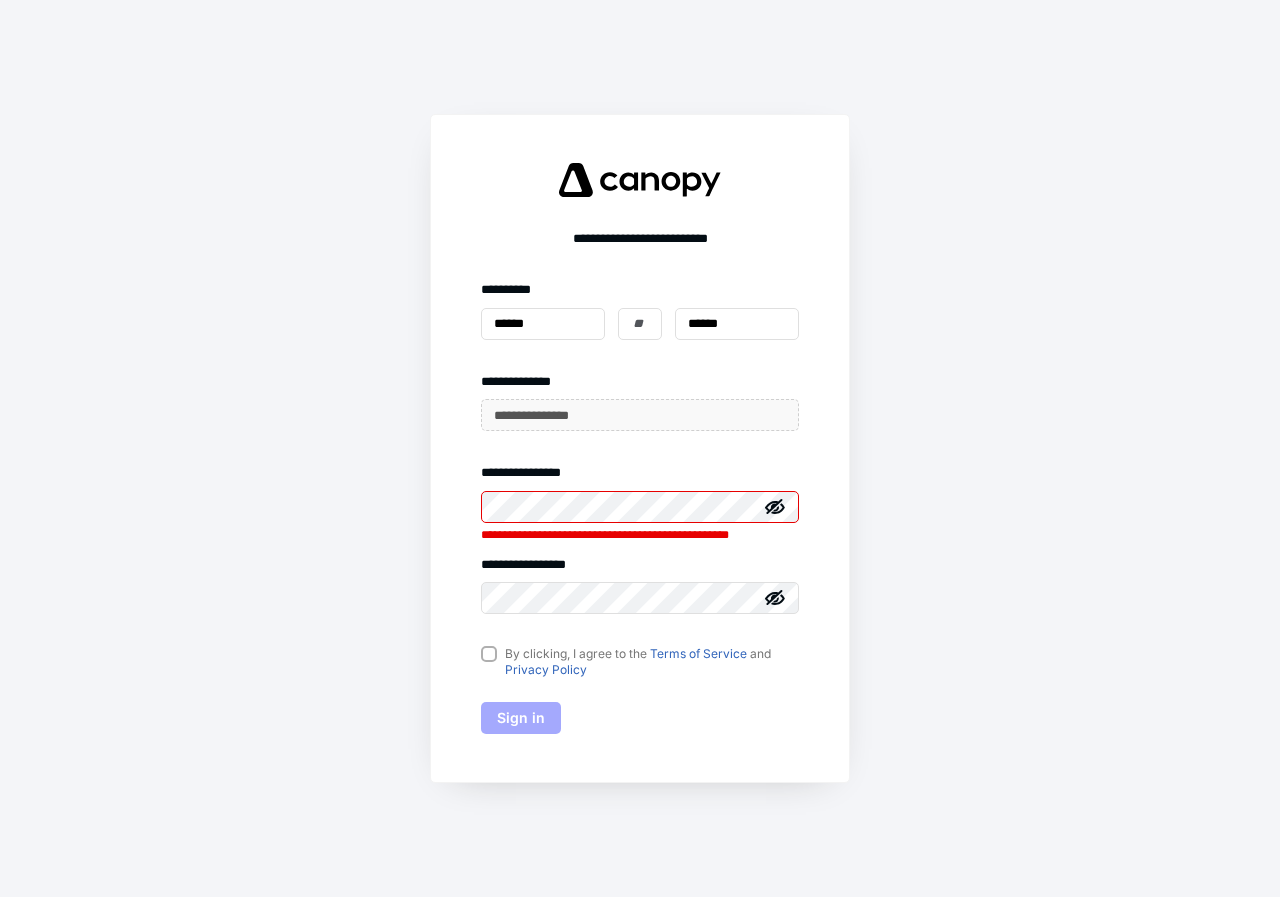 click on "**********" at bounding box center [640, 449] 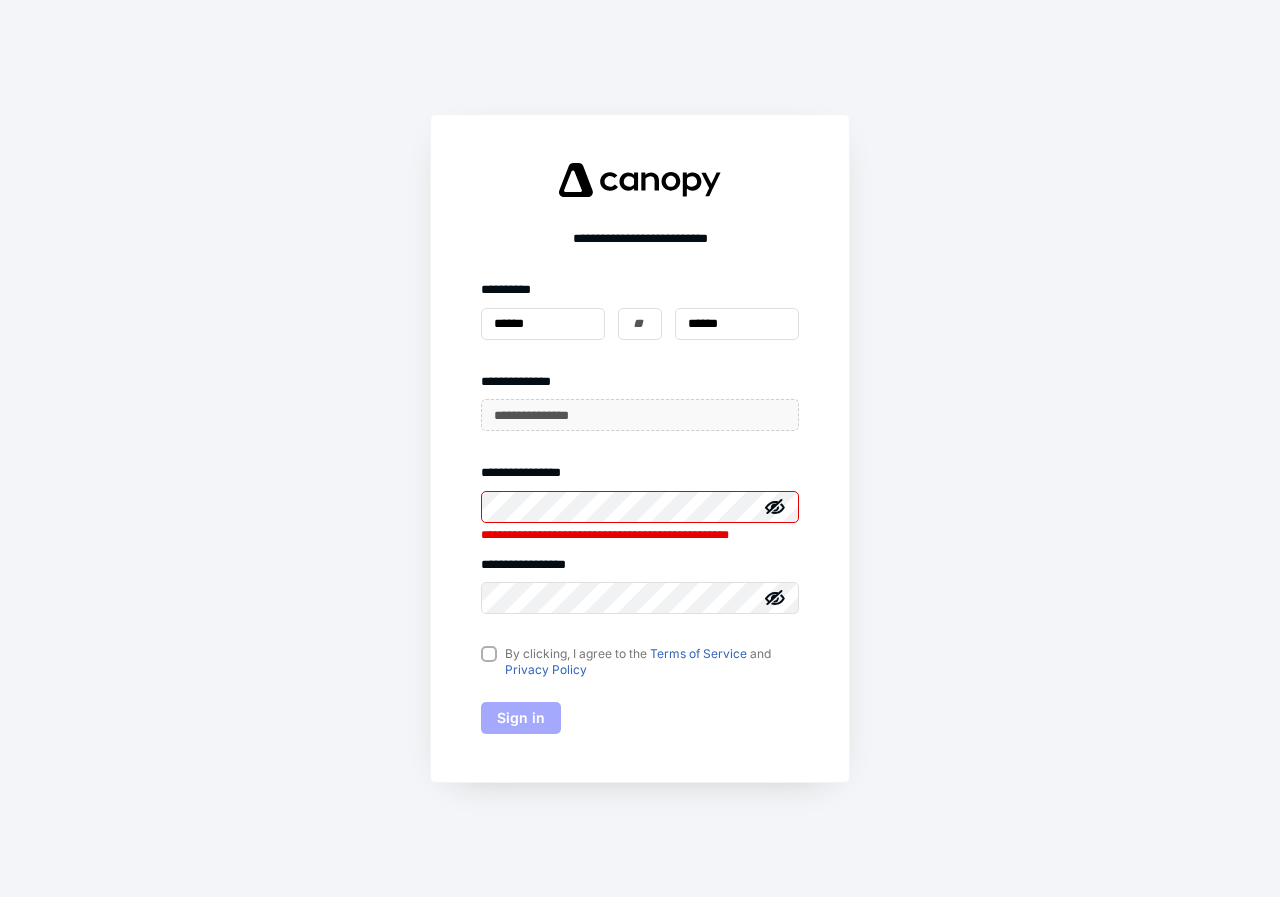 click on "By clicking, I agree to the   Terms of Service   and   Privacy Policy" at bounding box center (640, 662) 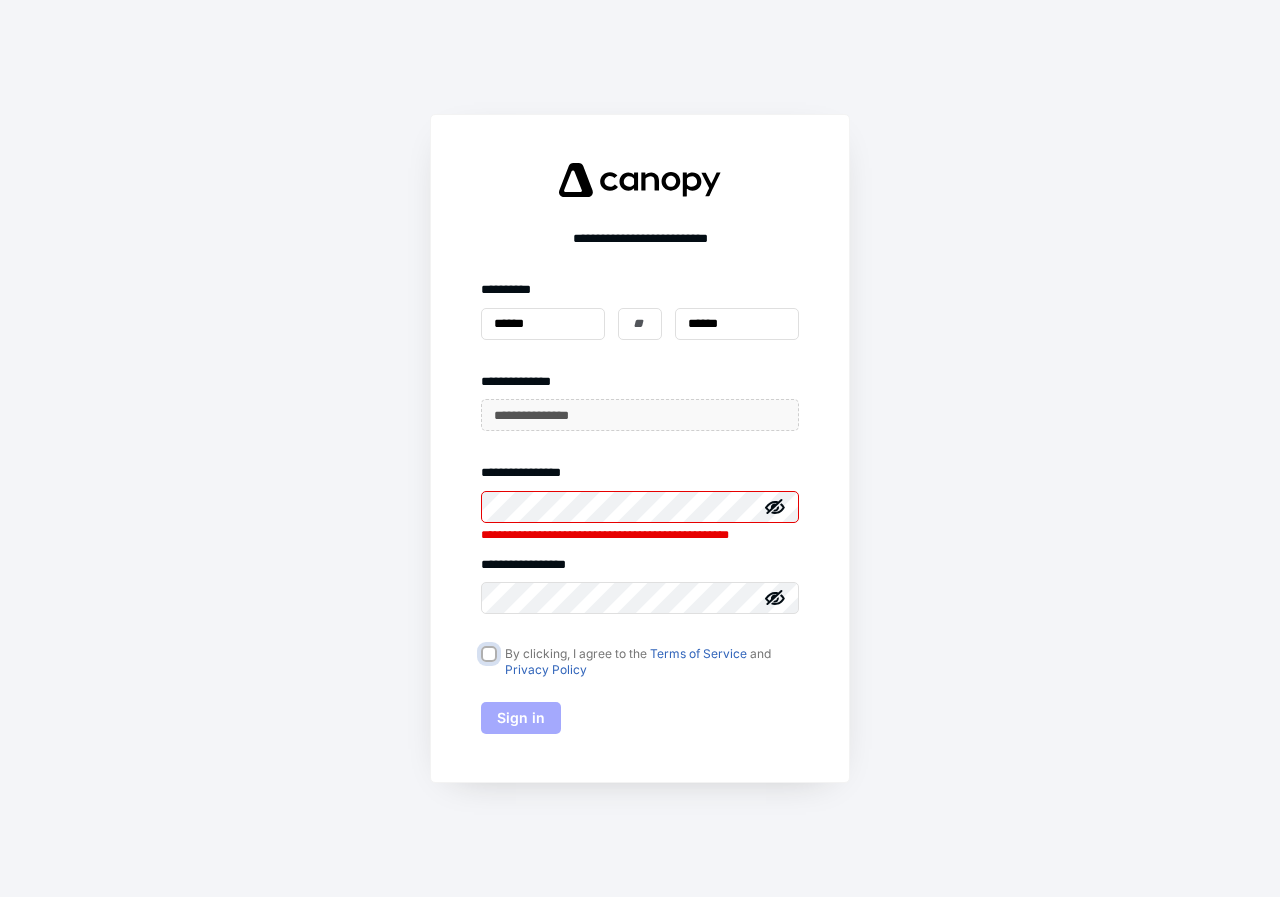 click on "By clicking, I agree to the   Terms of Service   and   Privacy Policy" at bounding box center (491, 655) 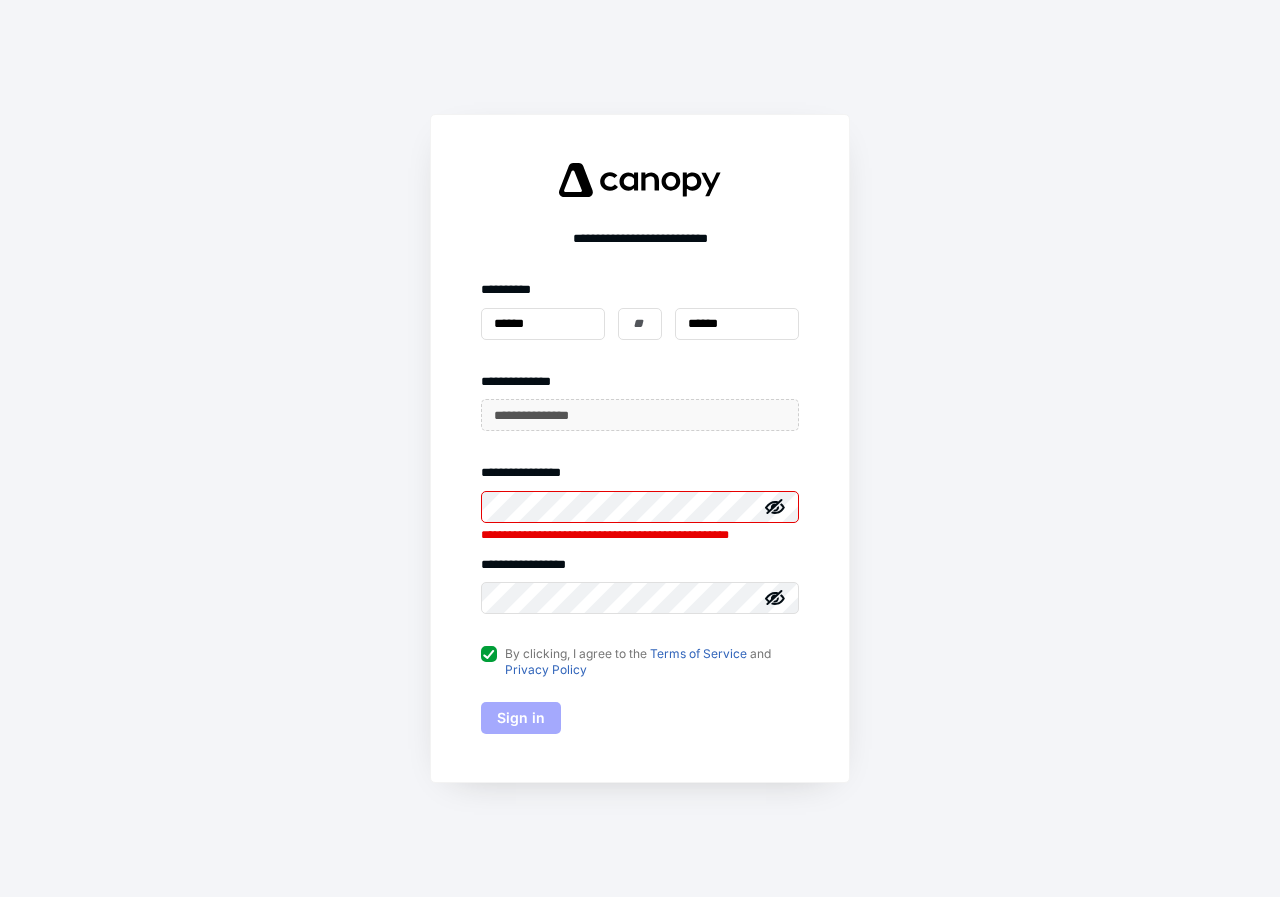 click on "Sign in" at bounding box center [521, 718] 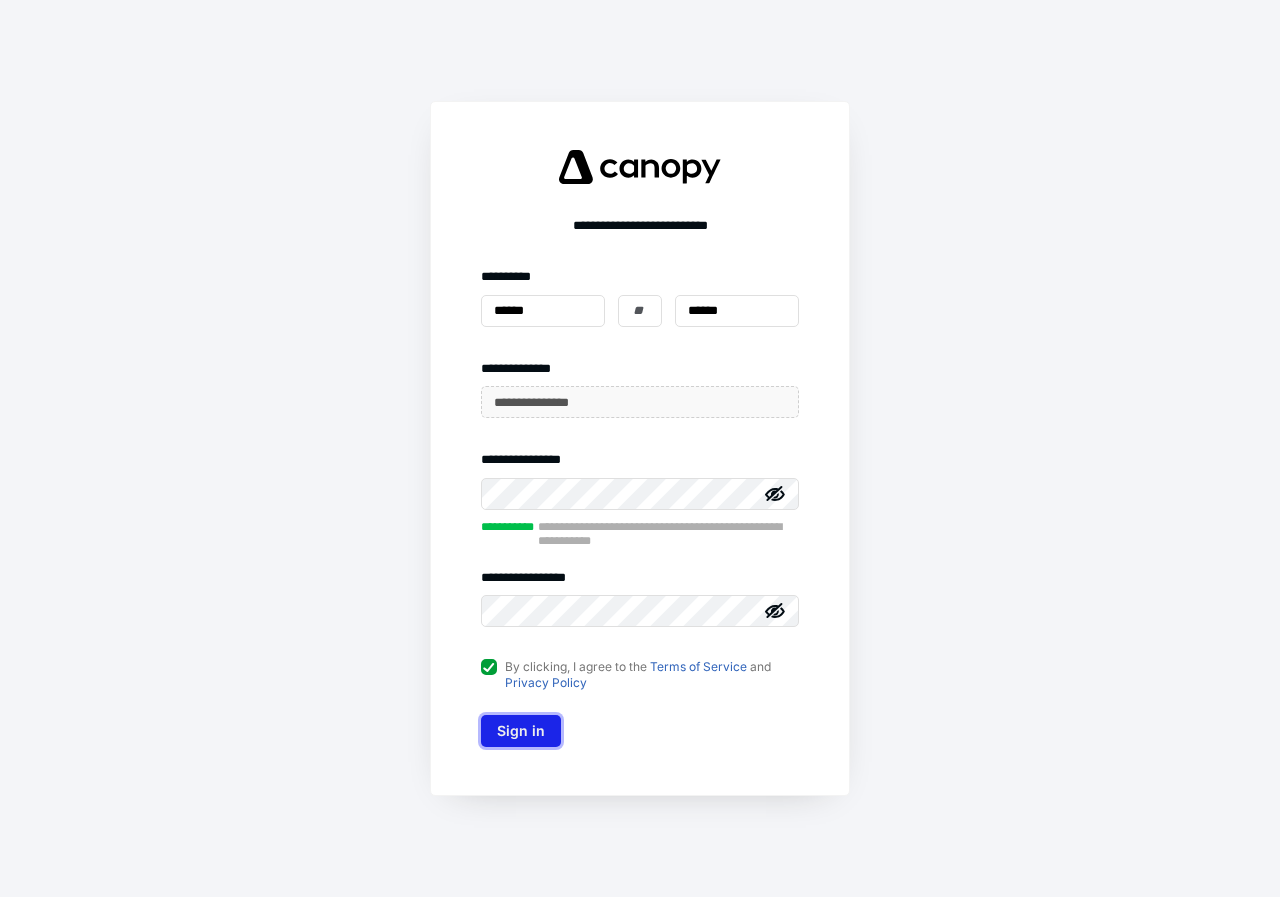 click on "Sign in" at bounding box center (521, 731) 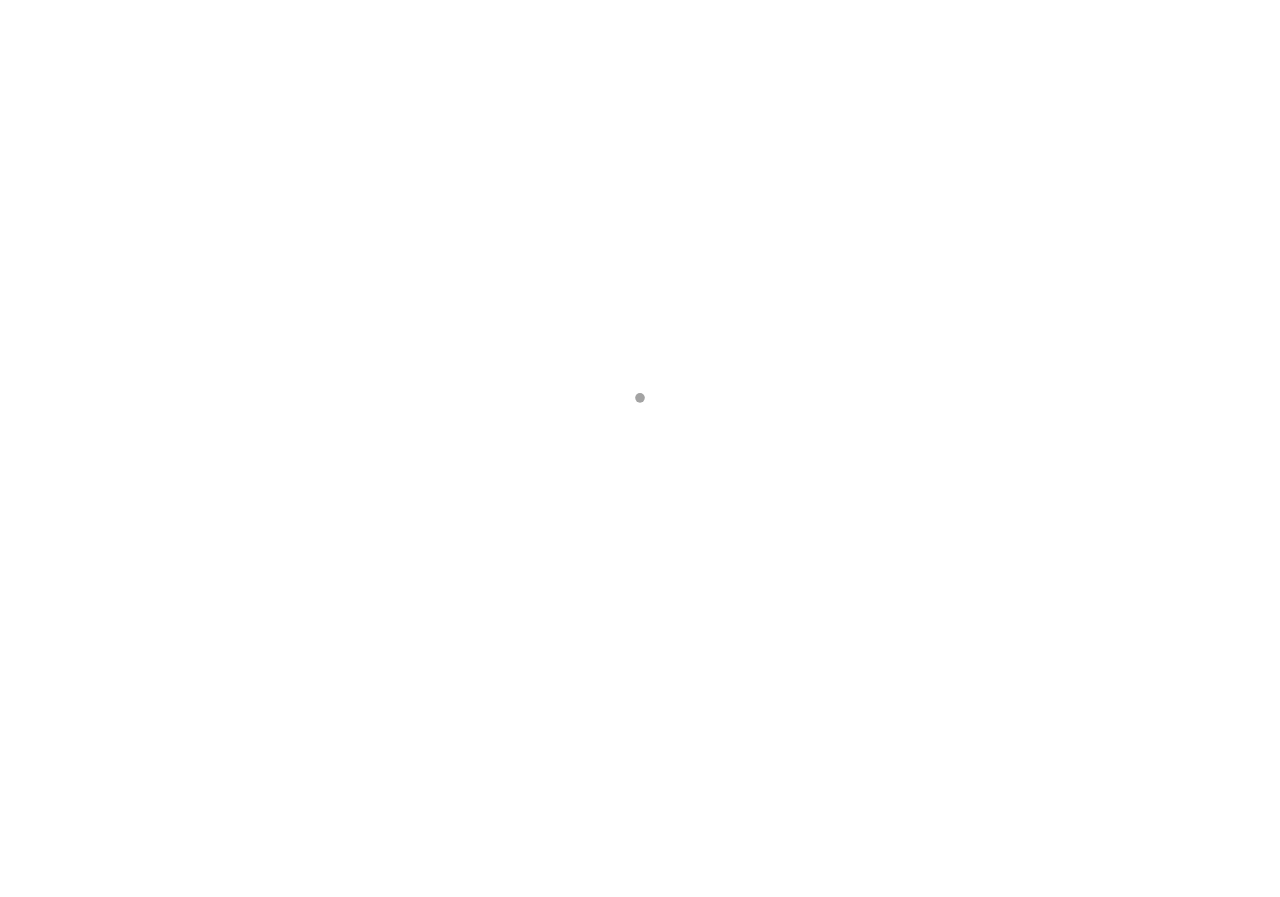 scroll, scrollTop: 0, scrollLeft: 0, axis: both 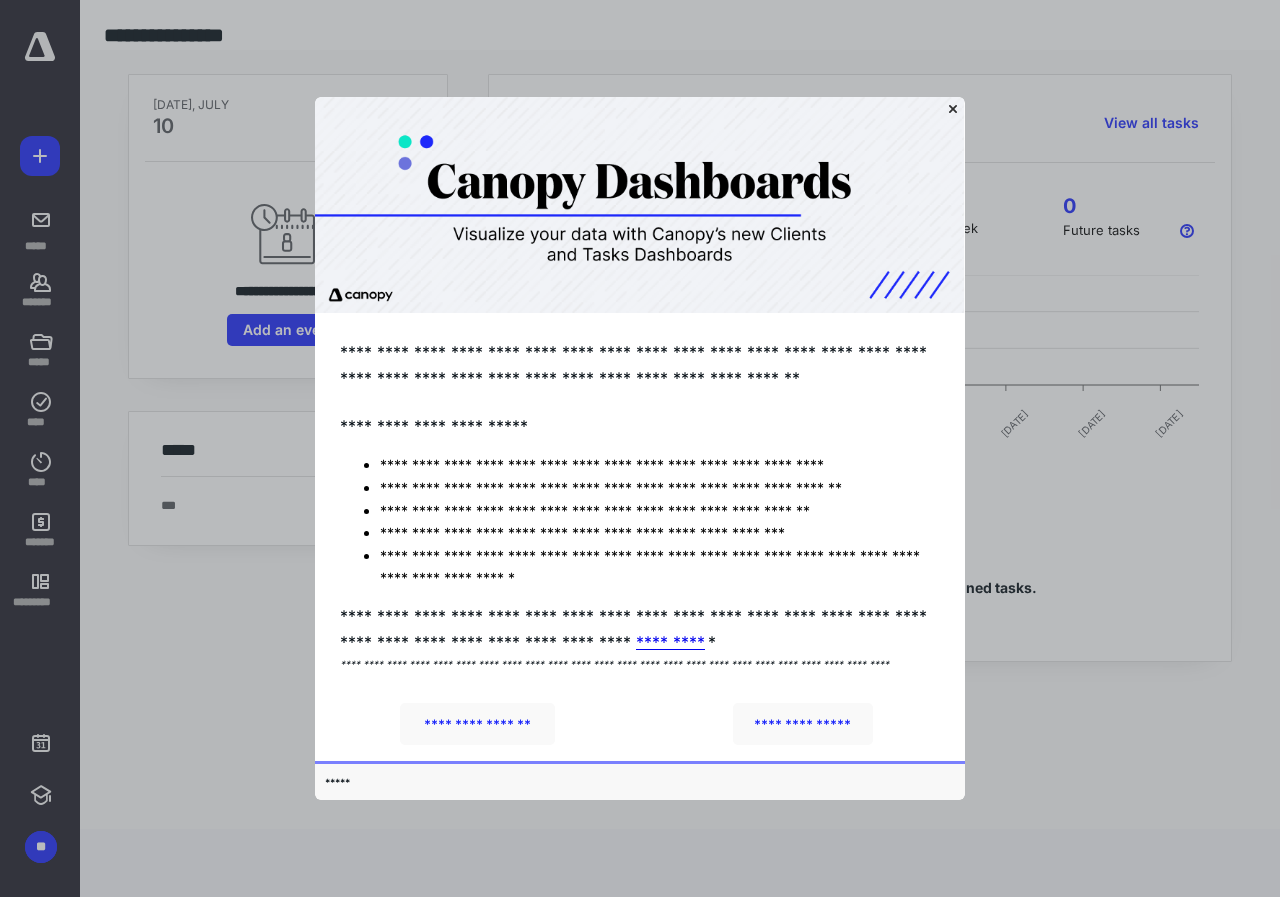 click 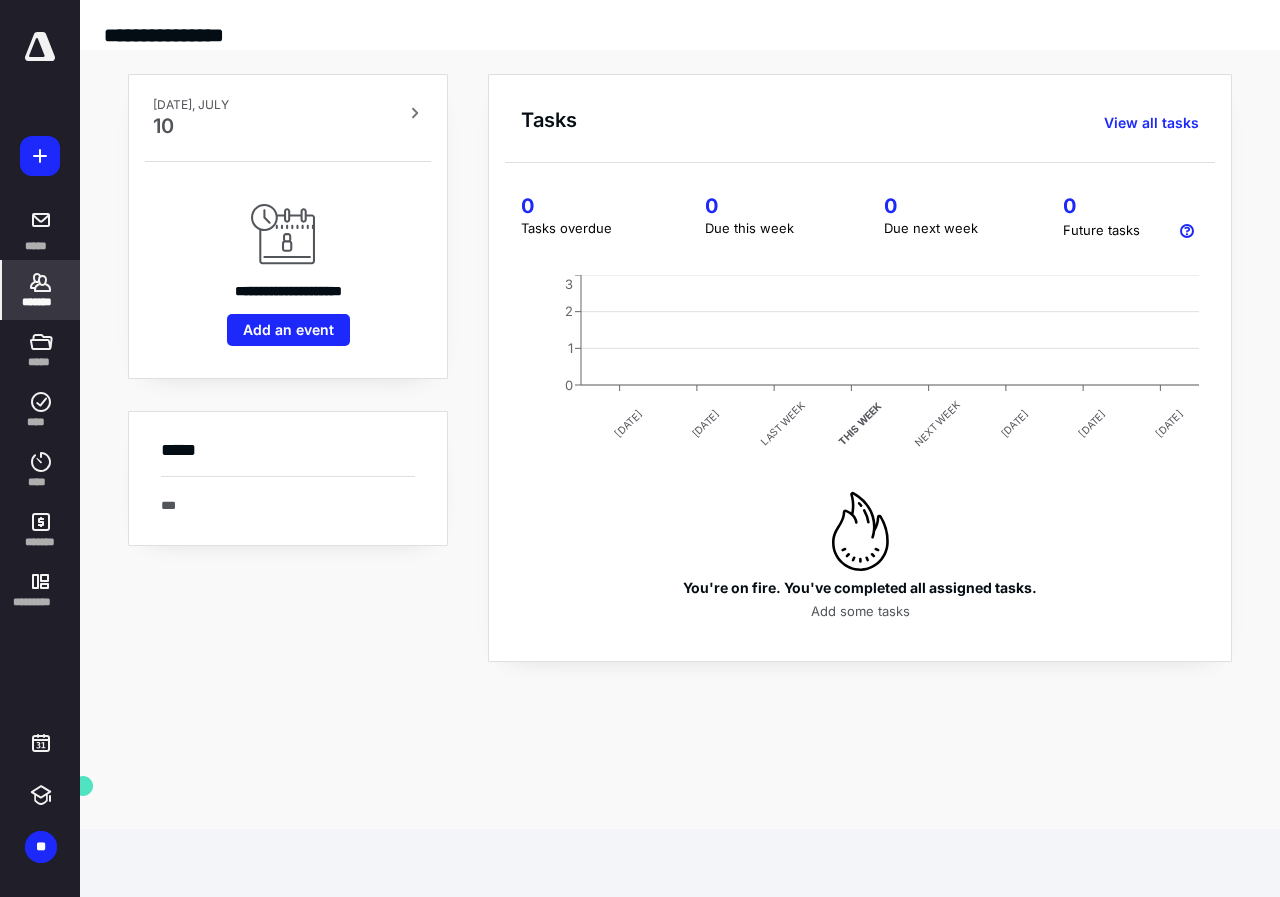 click 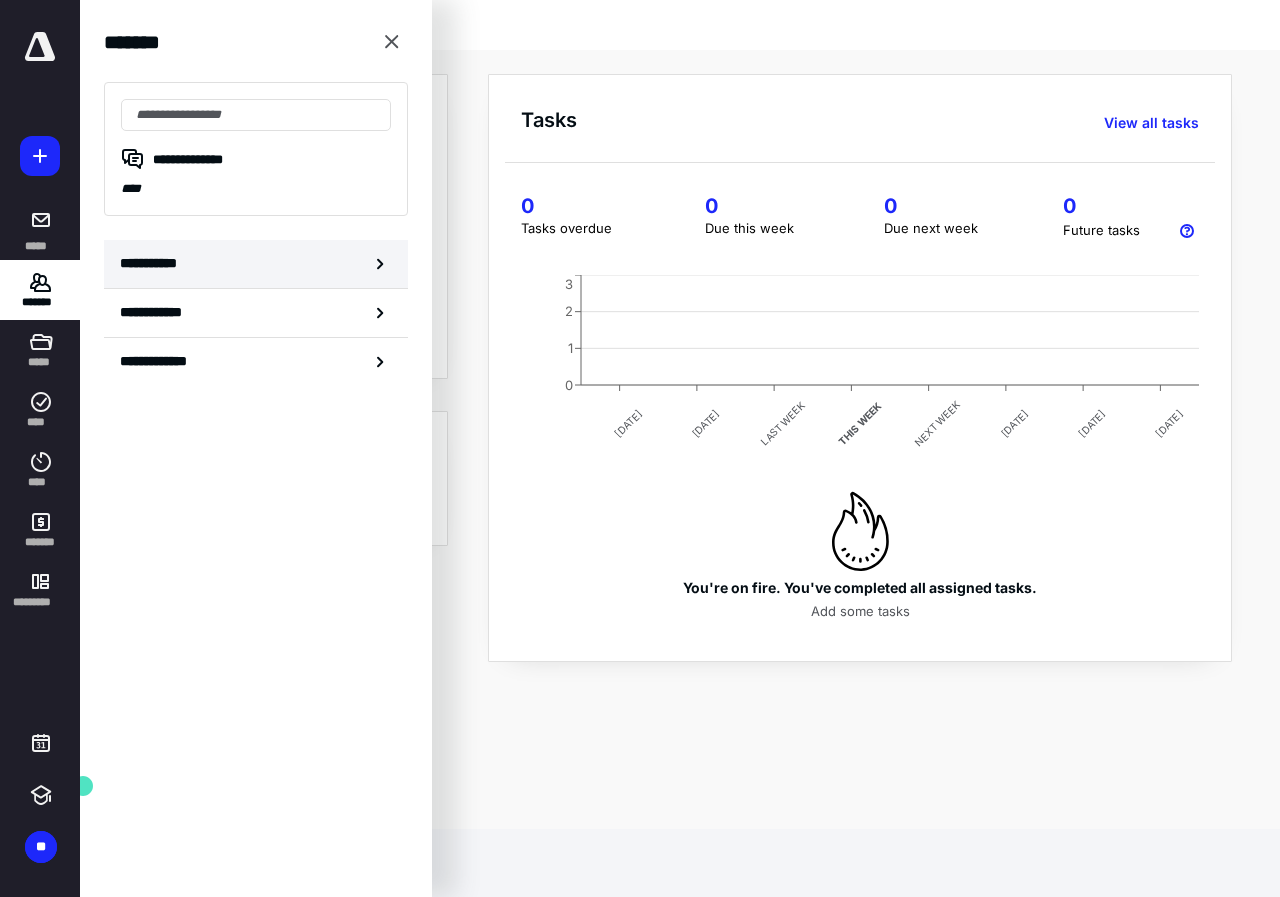 click on "**********" at bounding box center [256, 264] 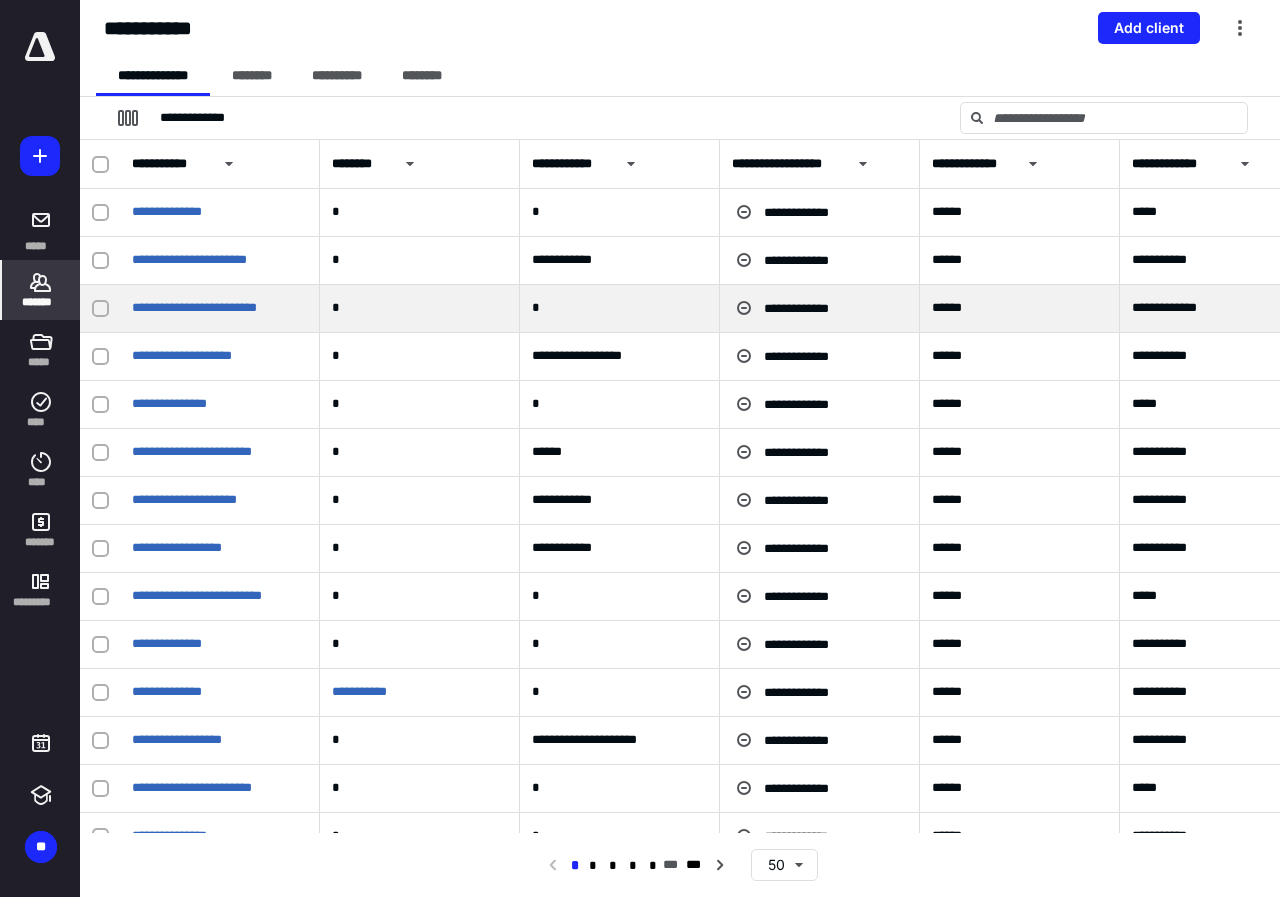 click at bounding box center [100, 309] 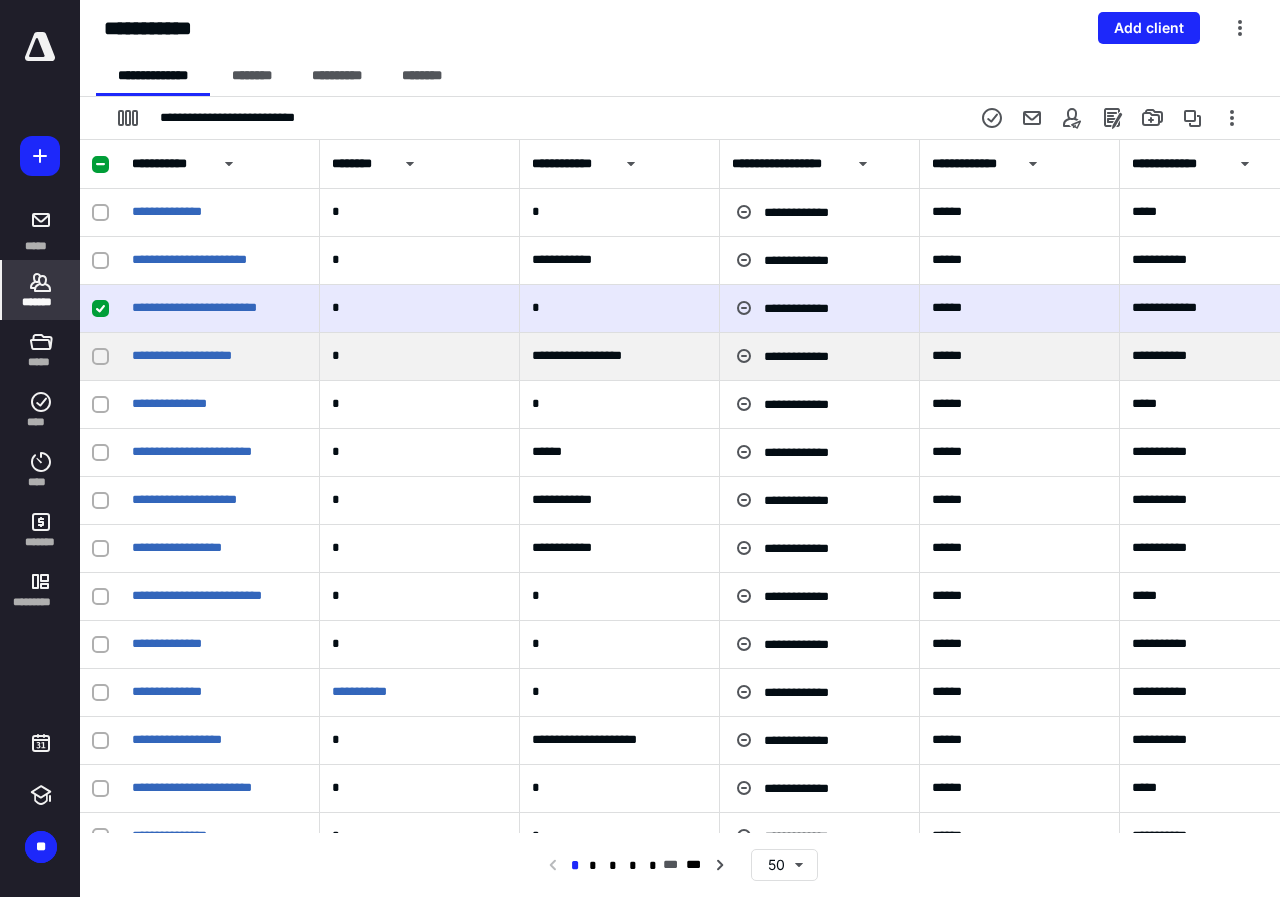 click 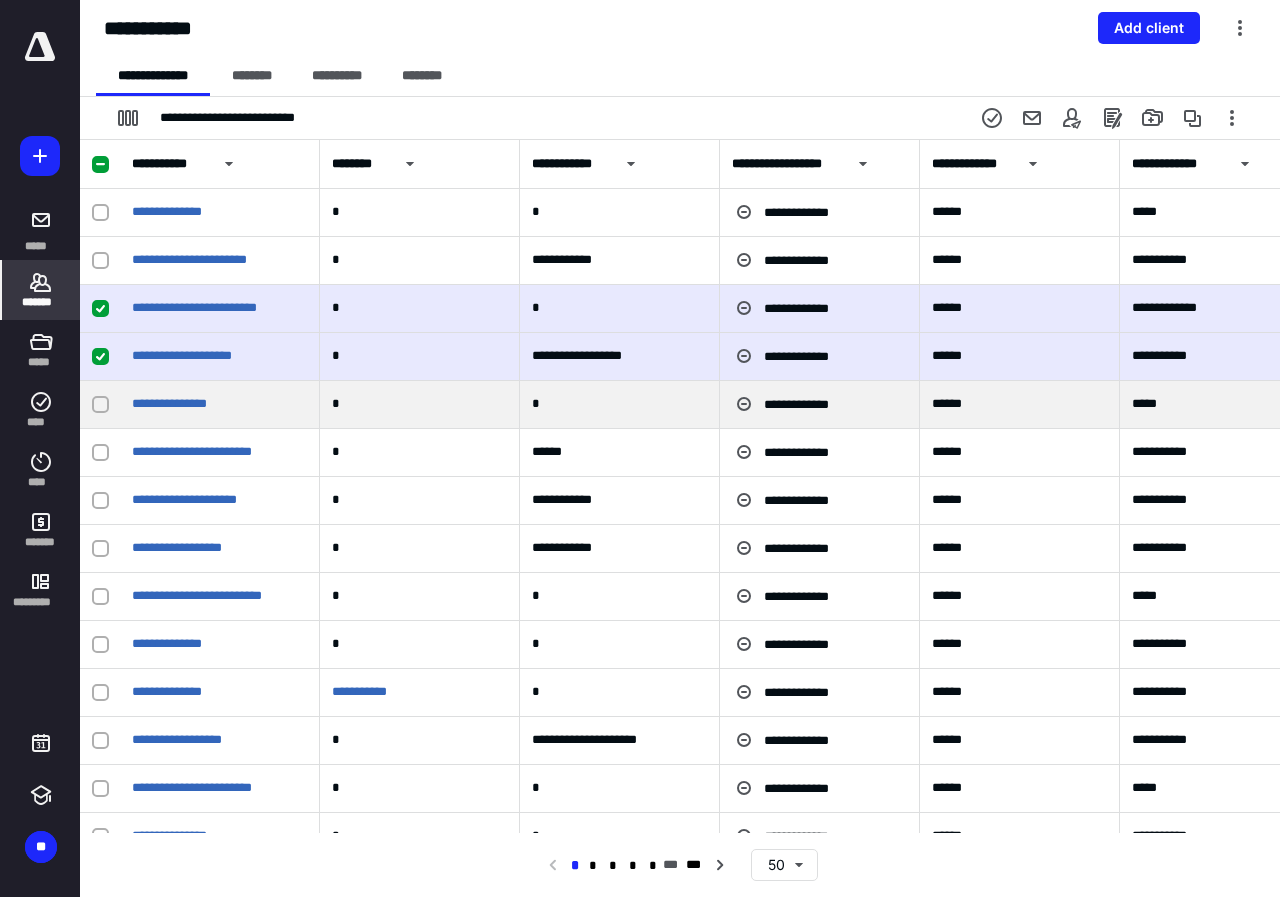 click at bounding box center (100, 405) 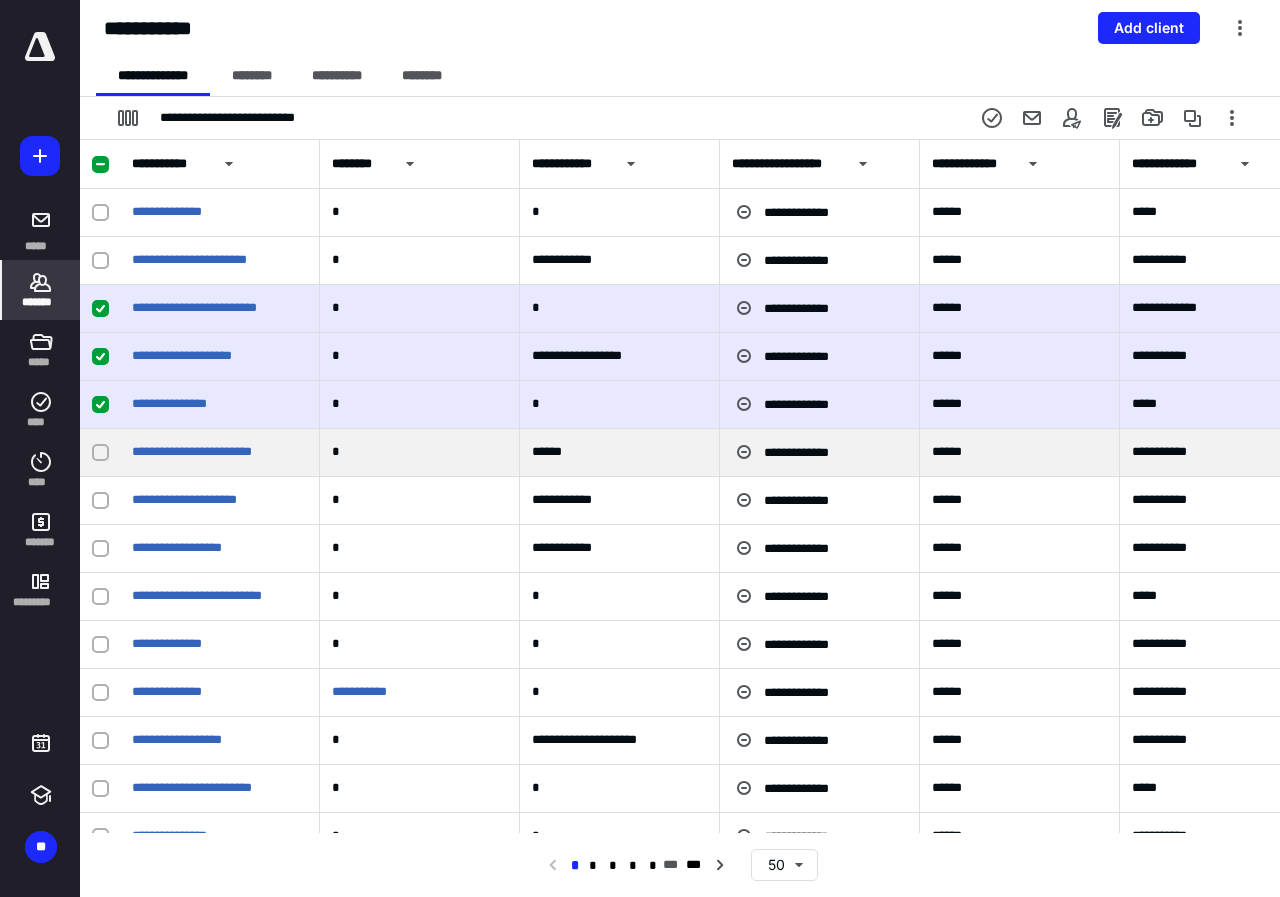 click at bounding box center (100, 453) 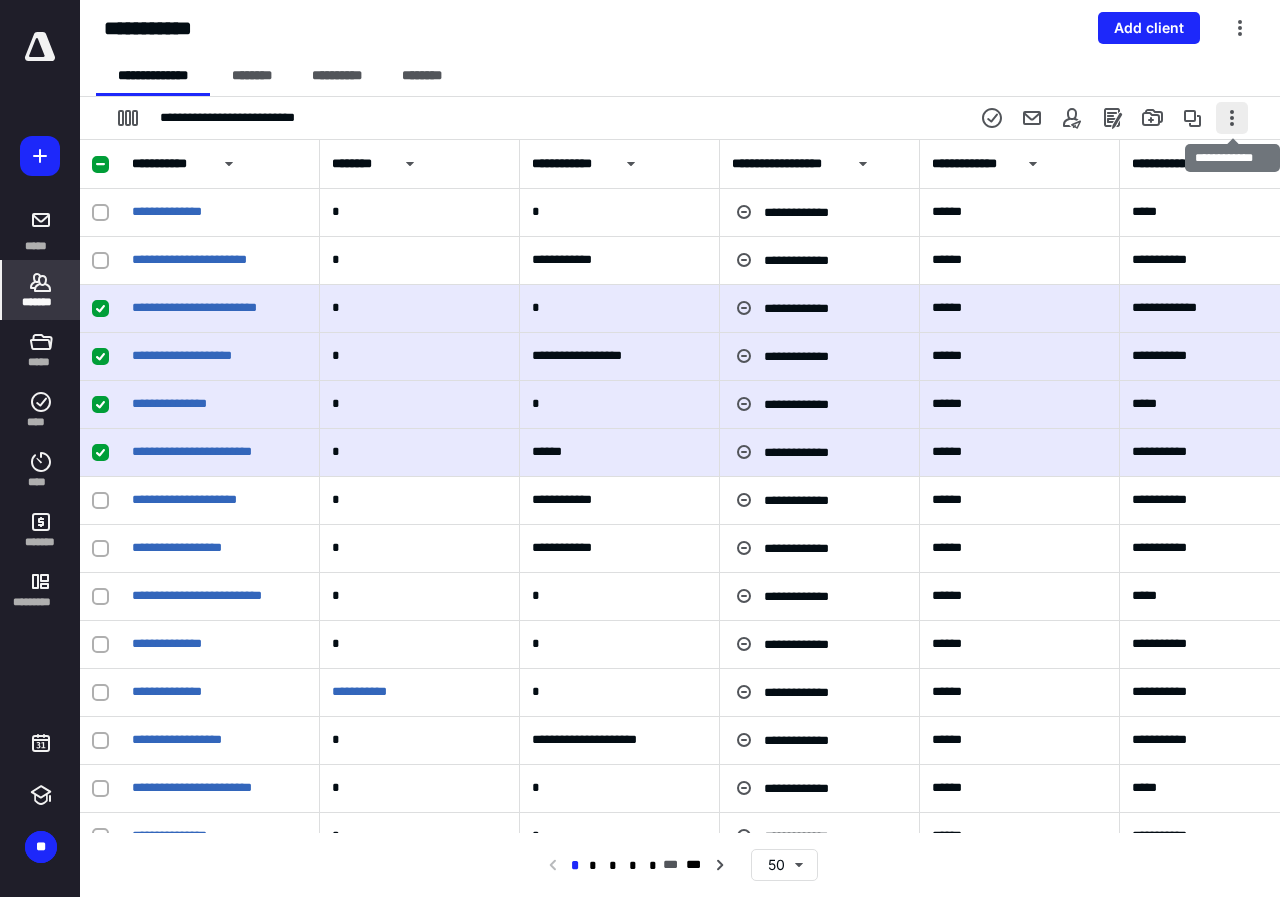 click at bounding box center (1232, 118) 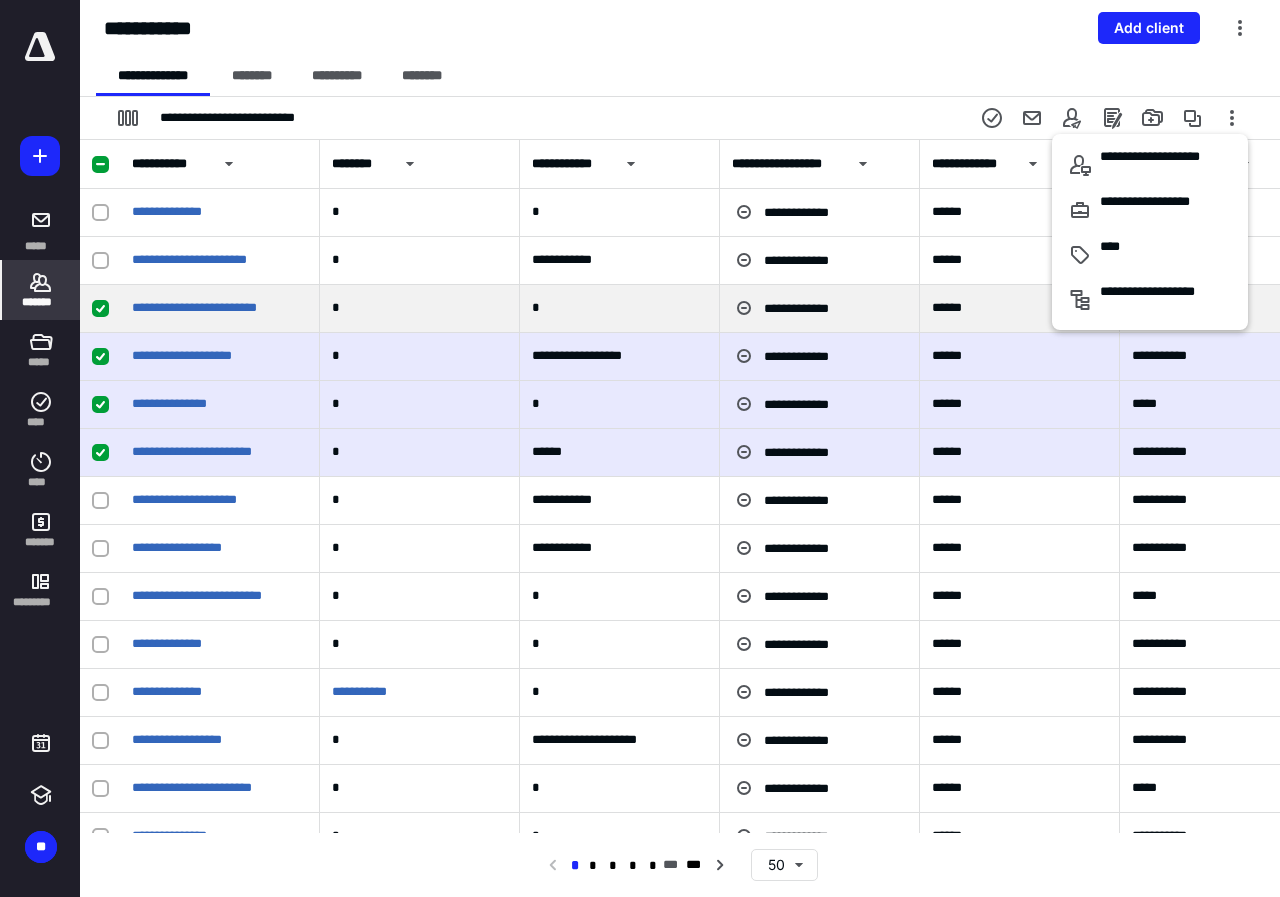 click 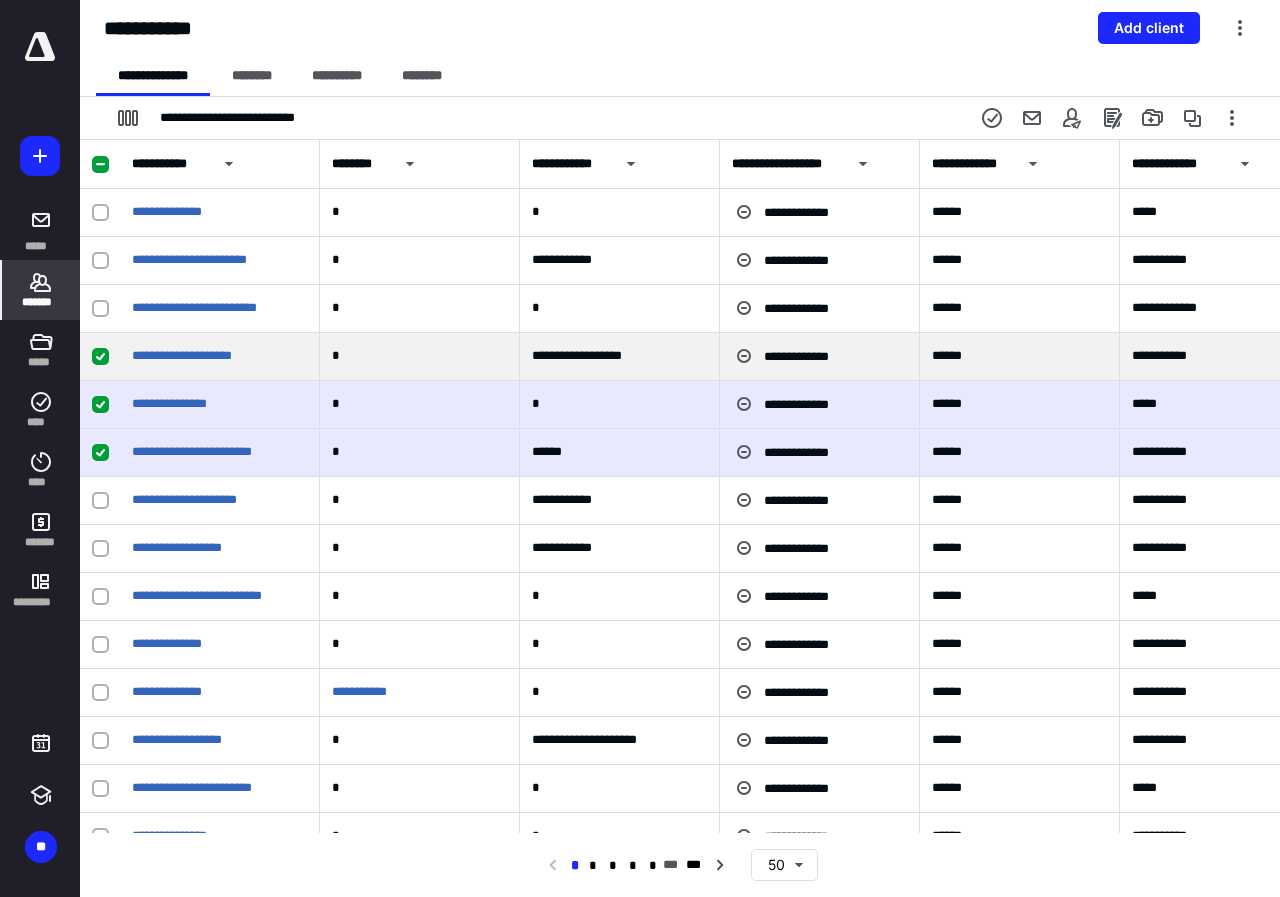 click 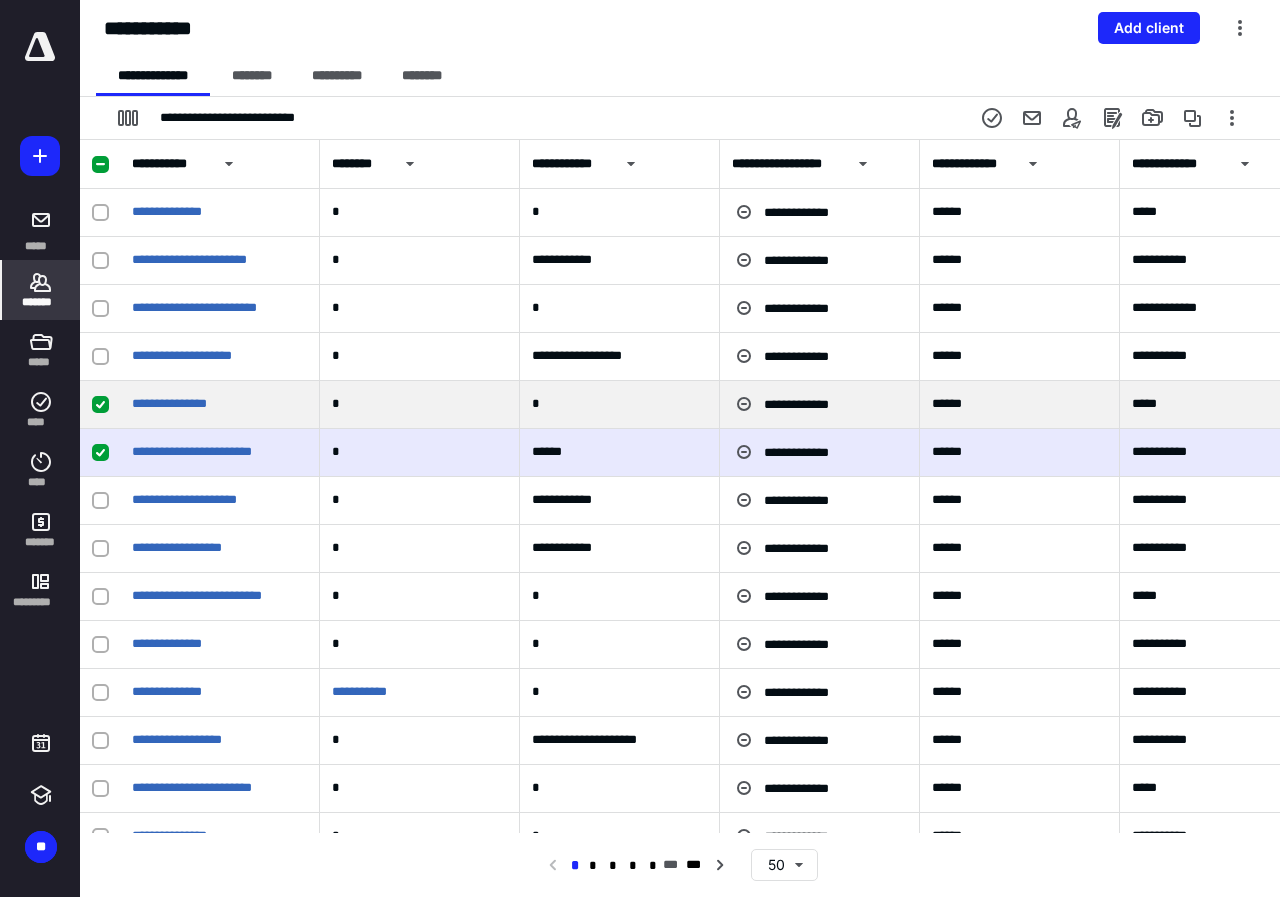 click at bounding box center (100, 405) 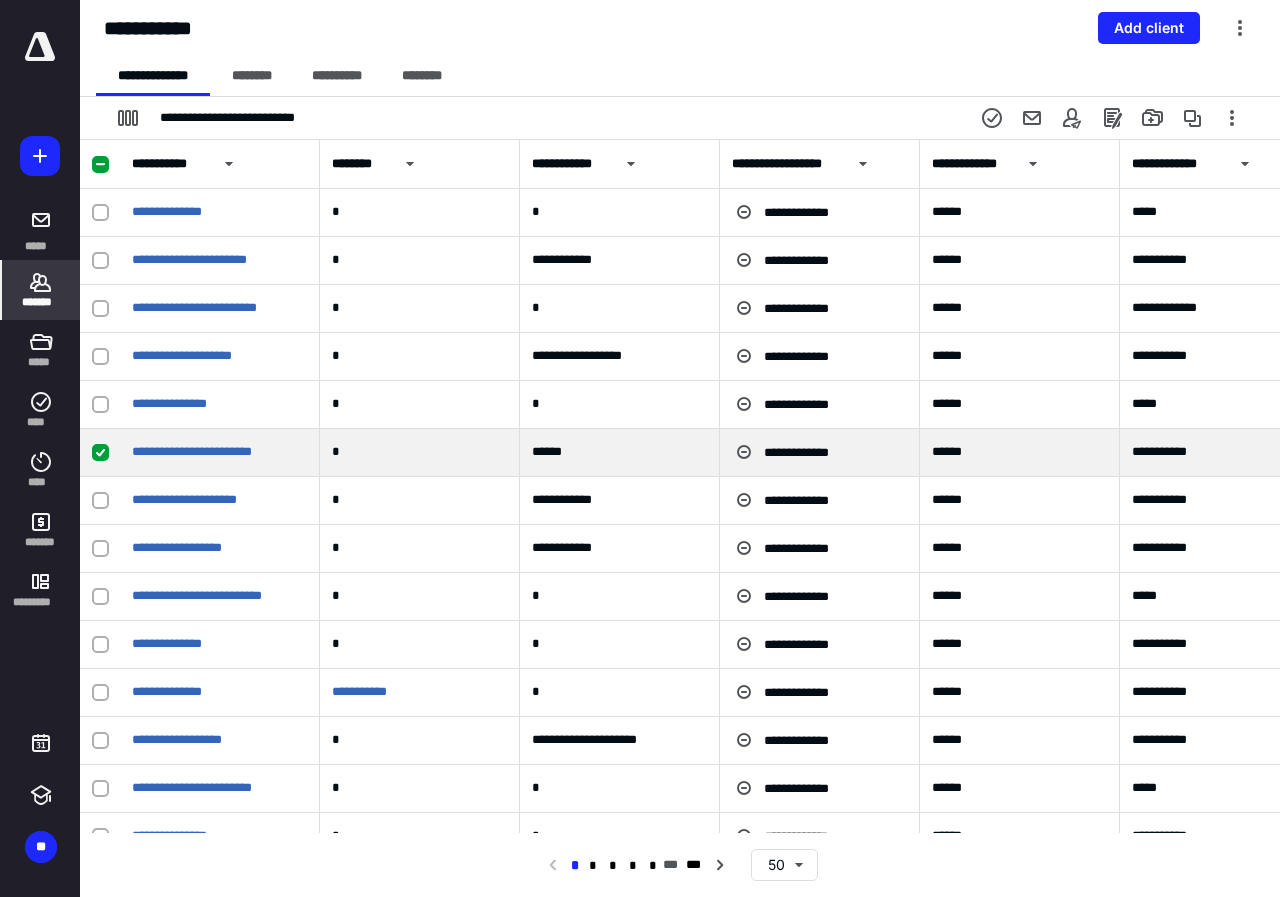 click 